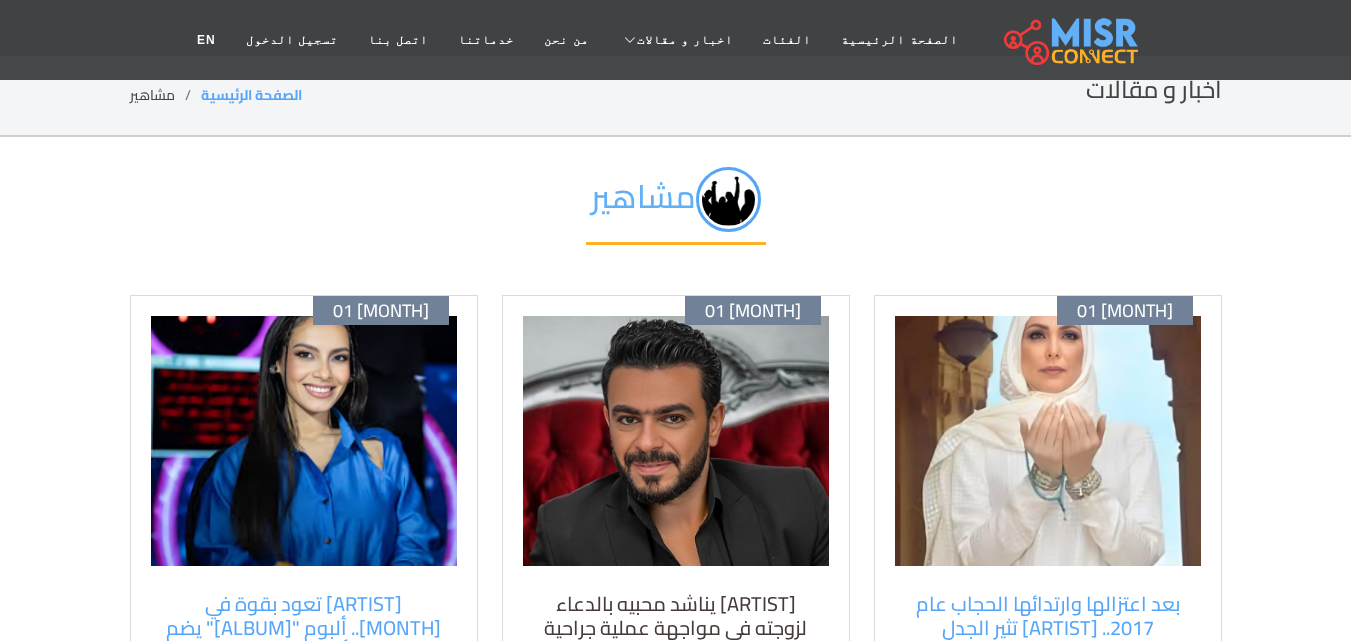 scroll, scrollTop: 0, scrollLeft: 0, axis: both 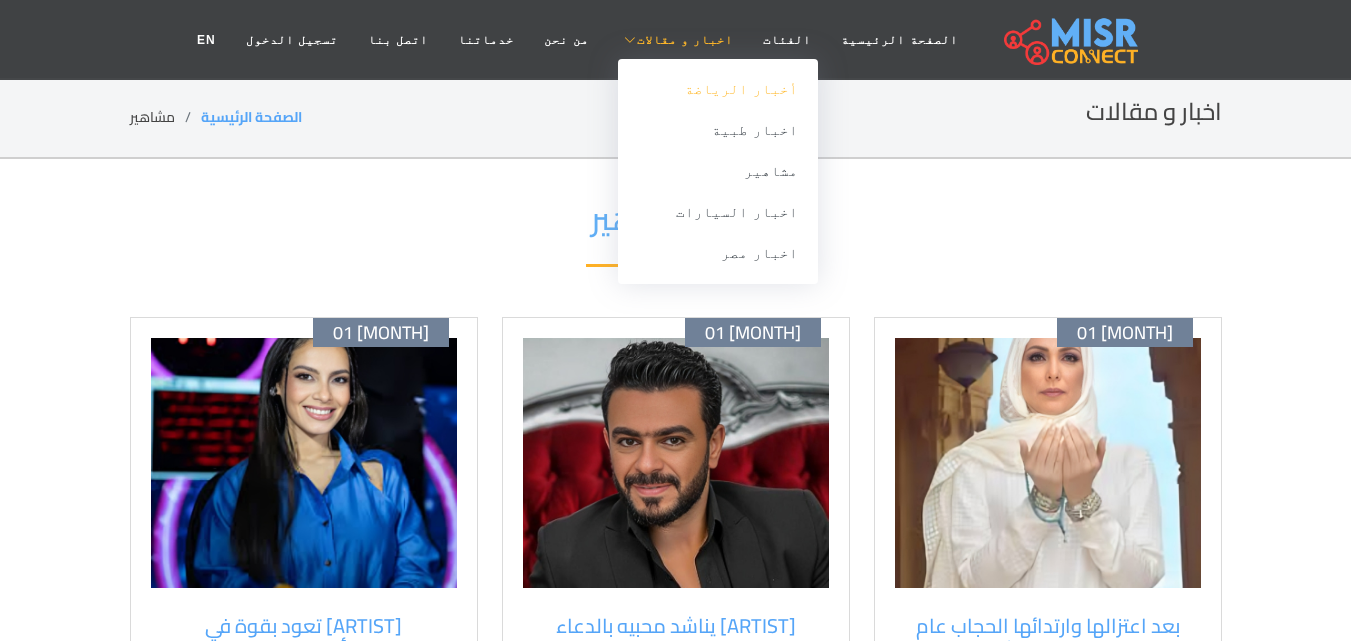 click on "أخبار الرياضة" at bounding box center [718, 89] 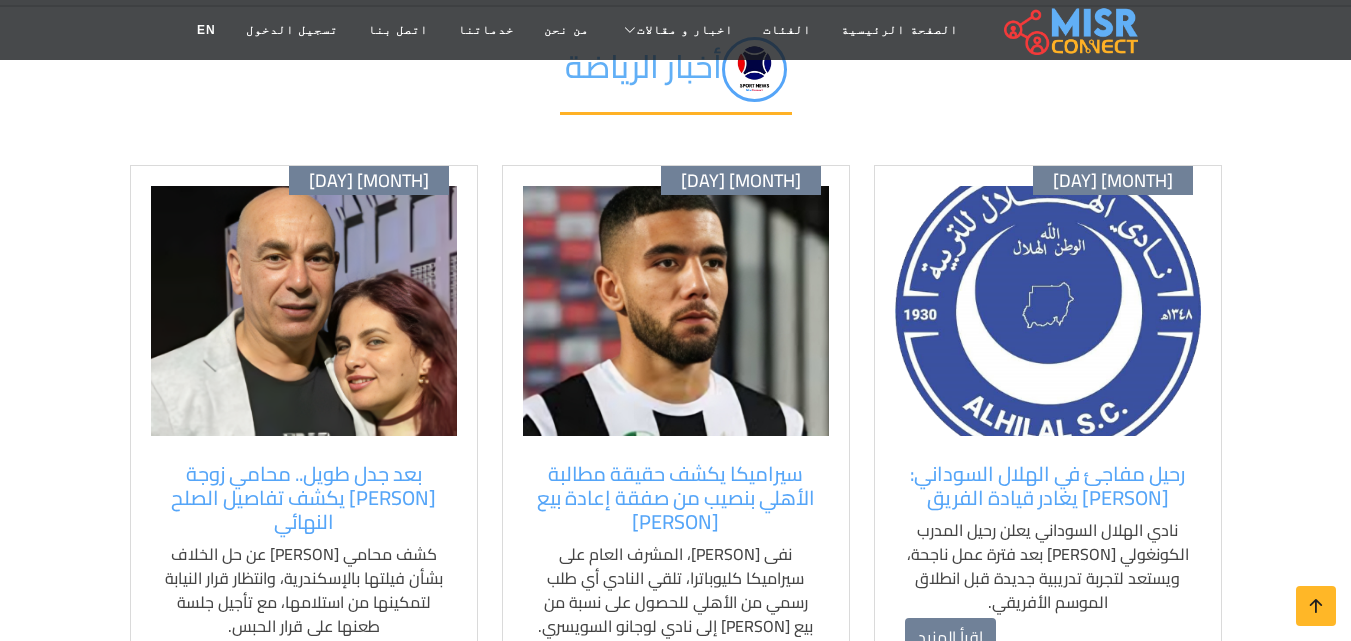 scroll, scrollTop: 300, scrollLeft: 0, axis: vertical 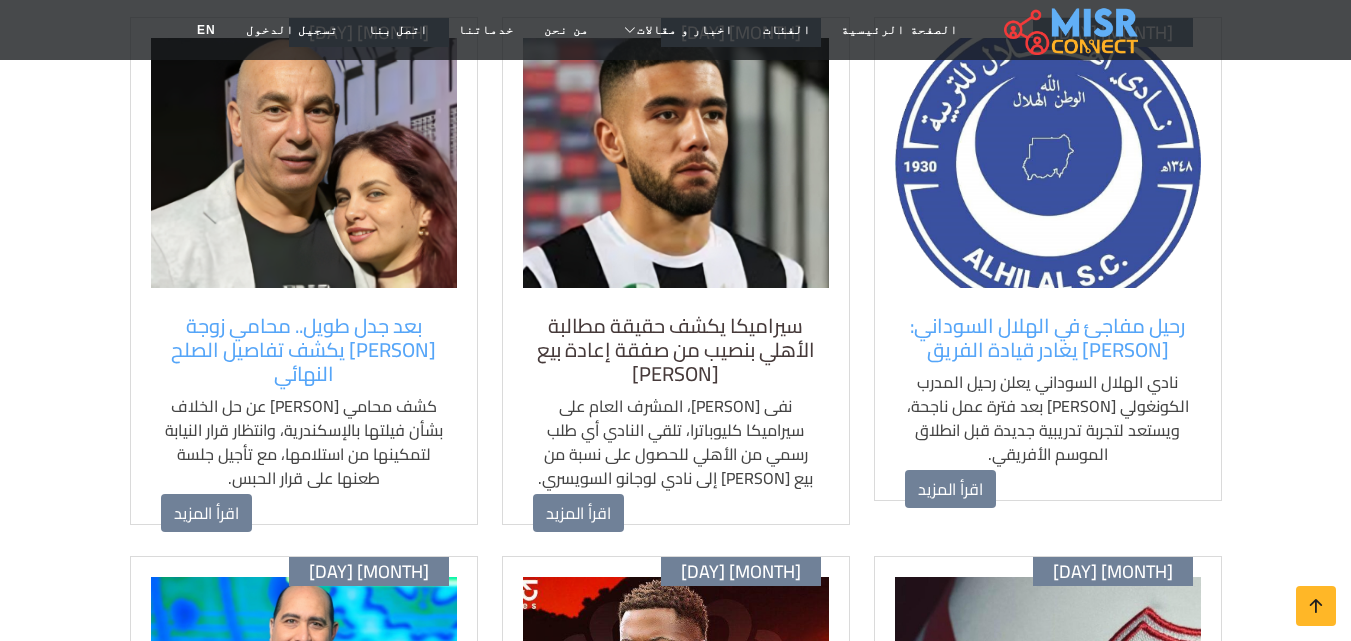 click on "سيراميكا يكشف حقيقة مطالبة الأهلي بنصيب من صفقة إعادة بيع قندوسي" at bounding box center (676, 350) 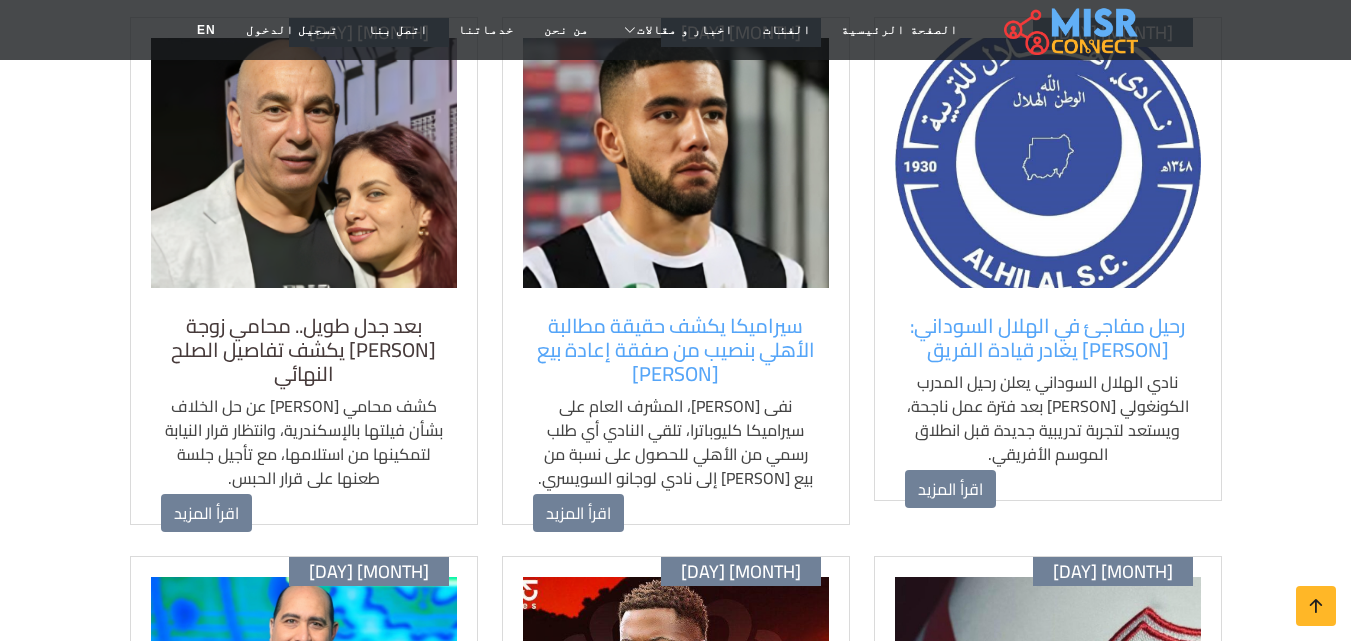 click on "بعد جدل طويل.. محامي زوجة حسام حسن يكشف تفاصيل الصلح النهائي" at bounding box center (304, 350) 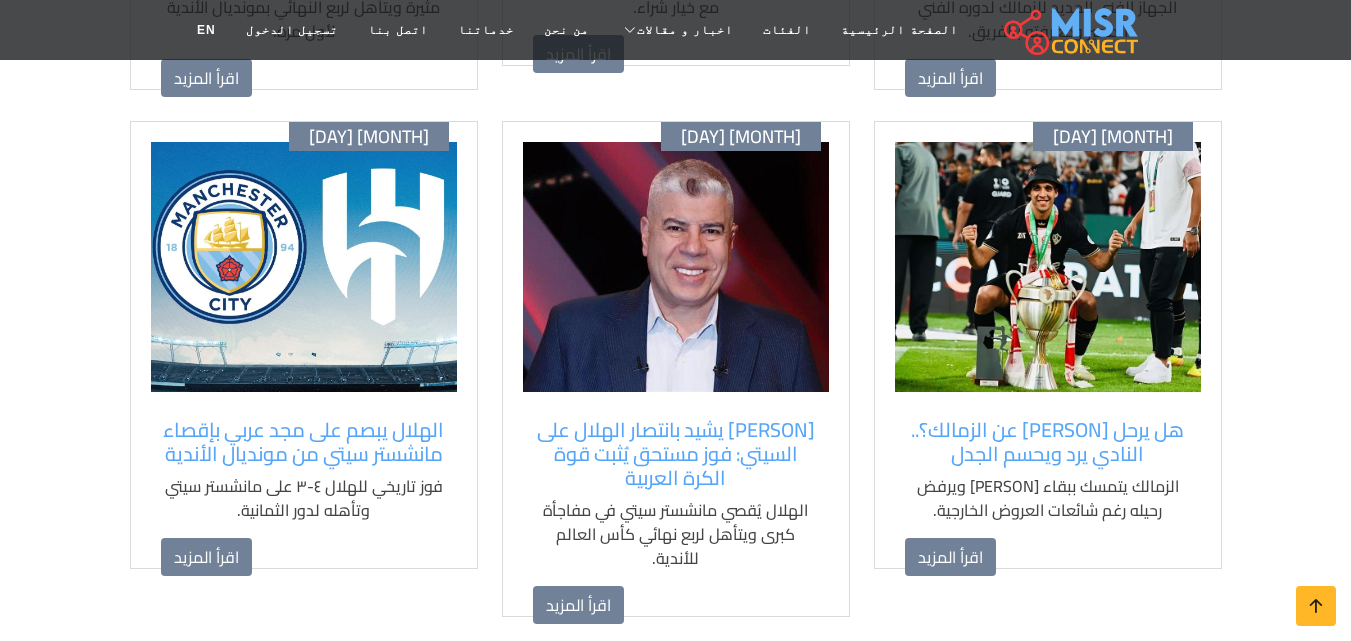 scroll, scrollTop: 1300, scrollLeft: 0, axis: vertical 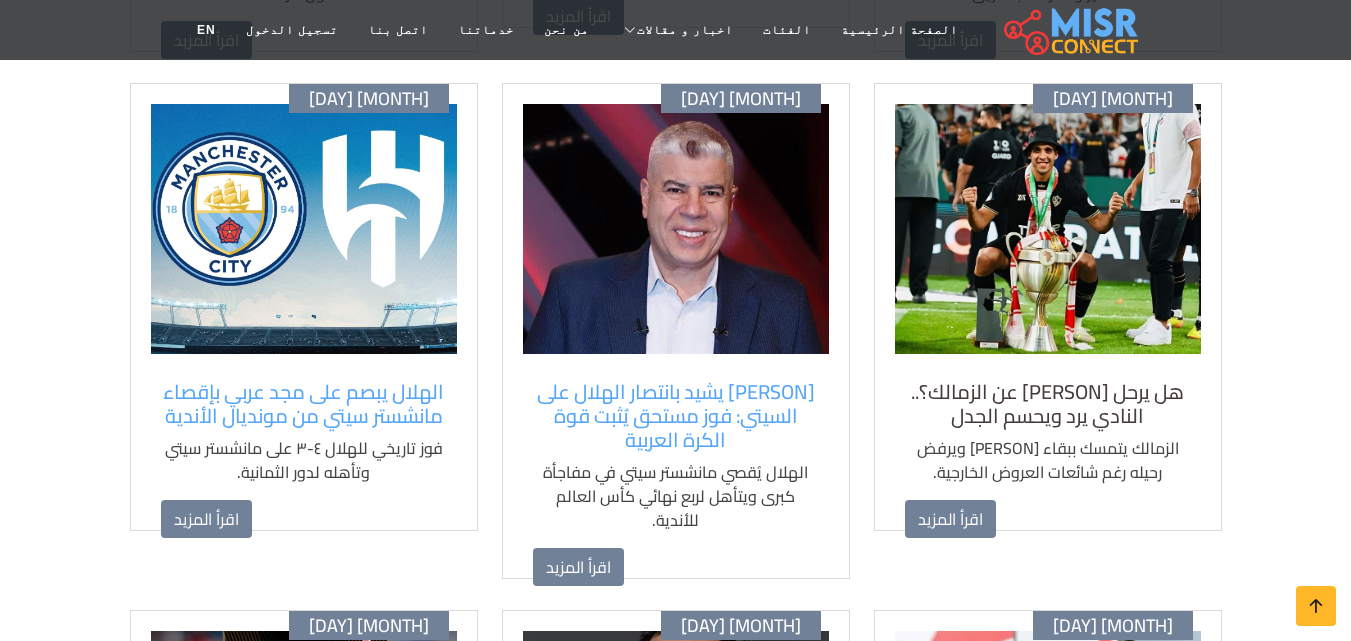 click on "هل يرحل ناصر منسي عن الزمالك؟.. النادي يرد ويحسم الجدل" at bounding box center [1048, 404] 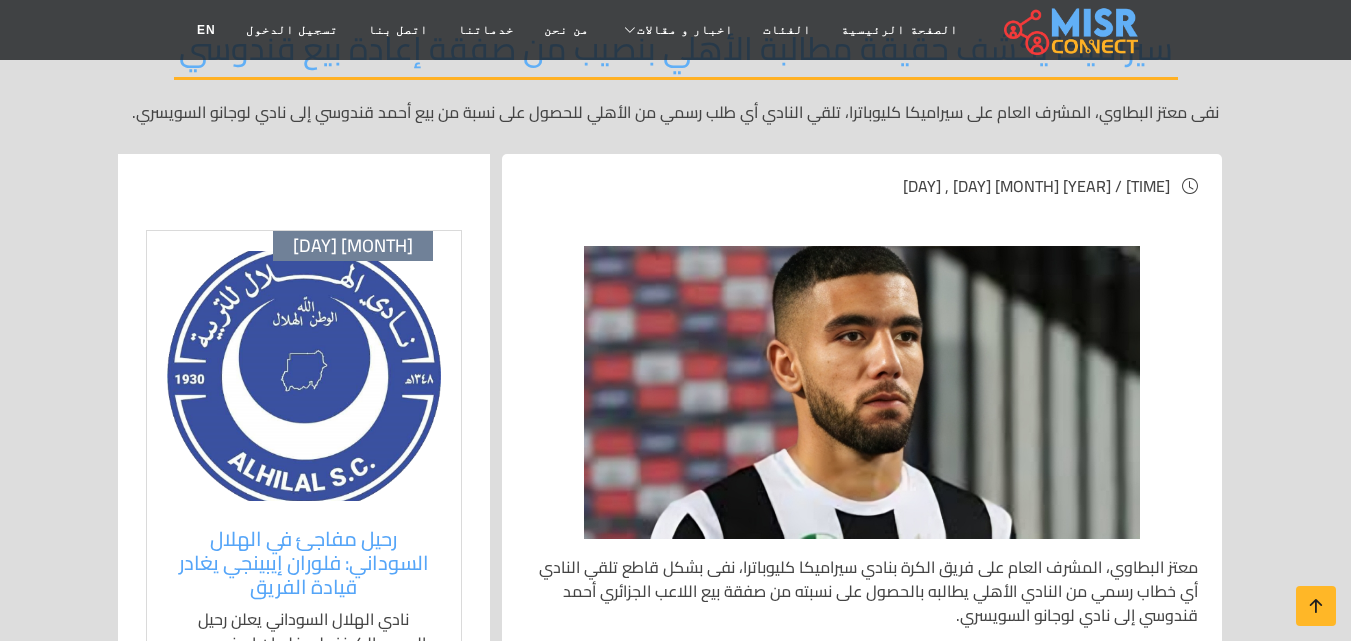 scroll, scrollTop: 200, scrollLeft: 0, axis: vertical 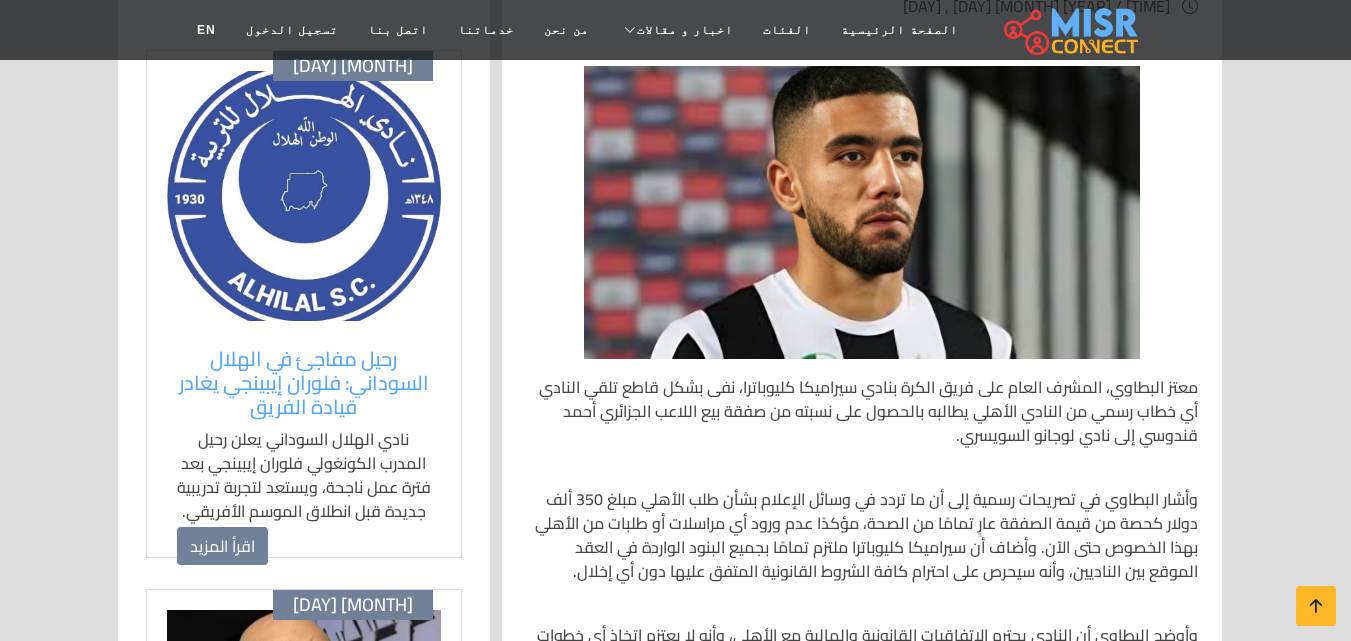 click on "وأشار البطاوي في تصريحات رسمية إلى أن ما تردد في وسائل الإعلام بشأن طلب الأهلي مبلغ 350 ألف دولار كحصة من قيمة الصفقة عارٍ تمامًا من الصحة، مؤكدًا عدم ورود أي مراسلات أو طلبات من الأهلي بهذا الخصوص حتى الآن. وأضاف أن سيراميكا كليوباترا ملتزم تمامًا بجميع البنود الواردة في العقد الموقع بين الناديين، وأنه سيحرص على احترام كافة الشروط القانونية المتفق عليها دون أي إخلال." at bounding box center (862, 535) 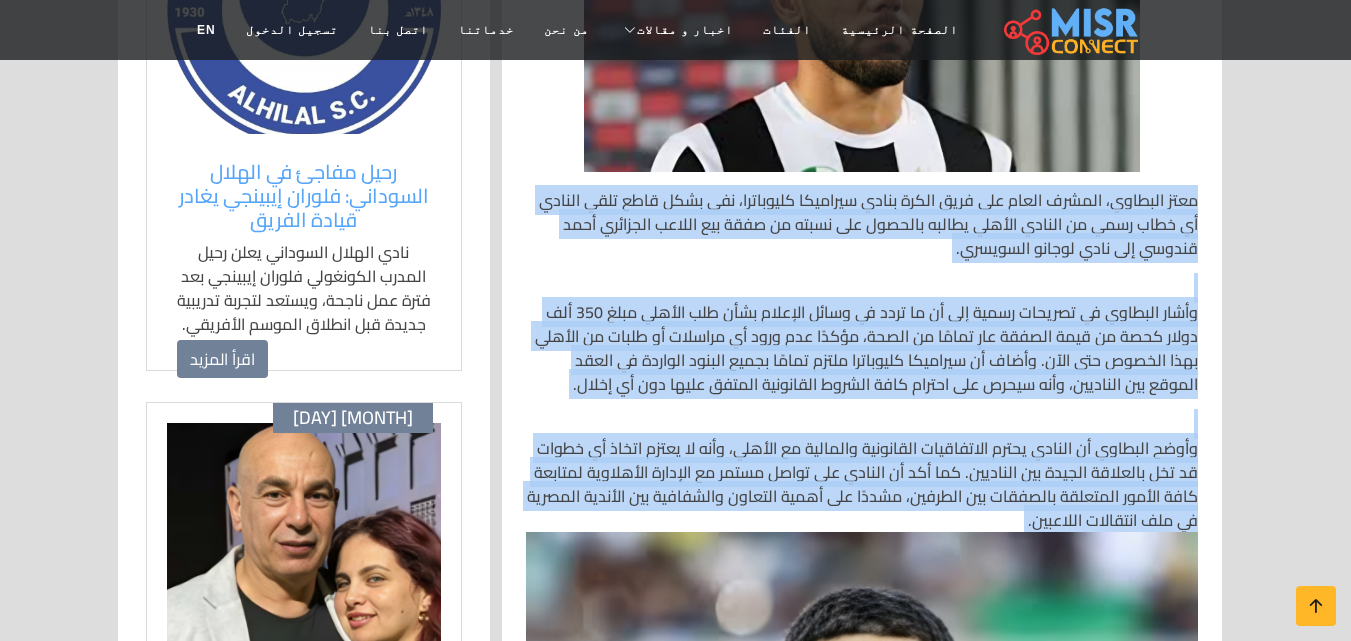 scroll, scrollTop: 700, scrollLeft: 0, axis: vertical 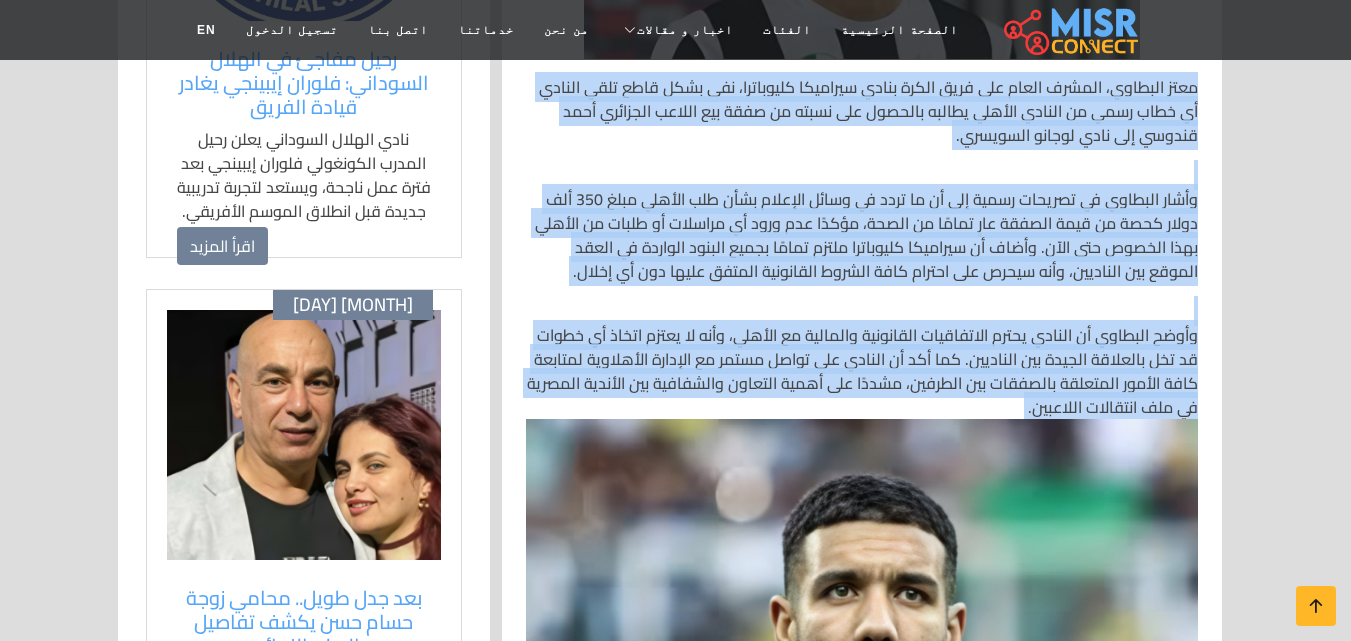 drag, startPoint x: 1201, startPoint y: 376, endPoint x: 1023, endPoint y: 451, distance: 193.15538 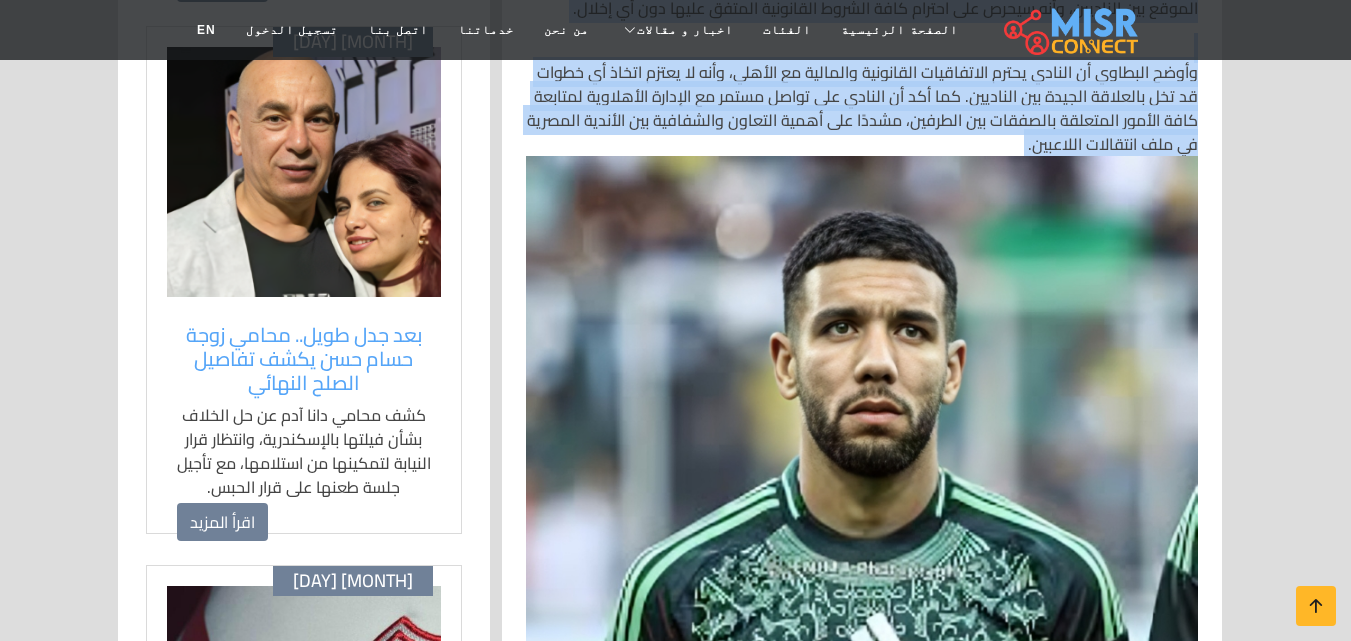 scroll, scrollTop: 600, scrollLeft: 0, axis: vertical 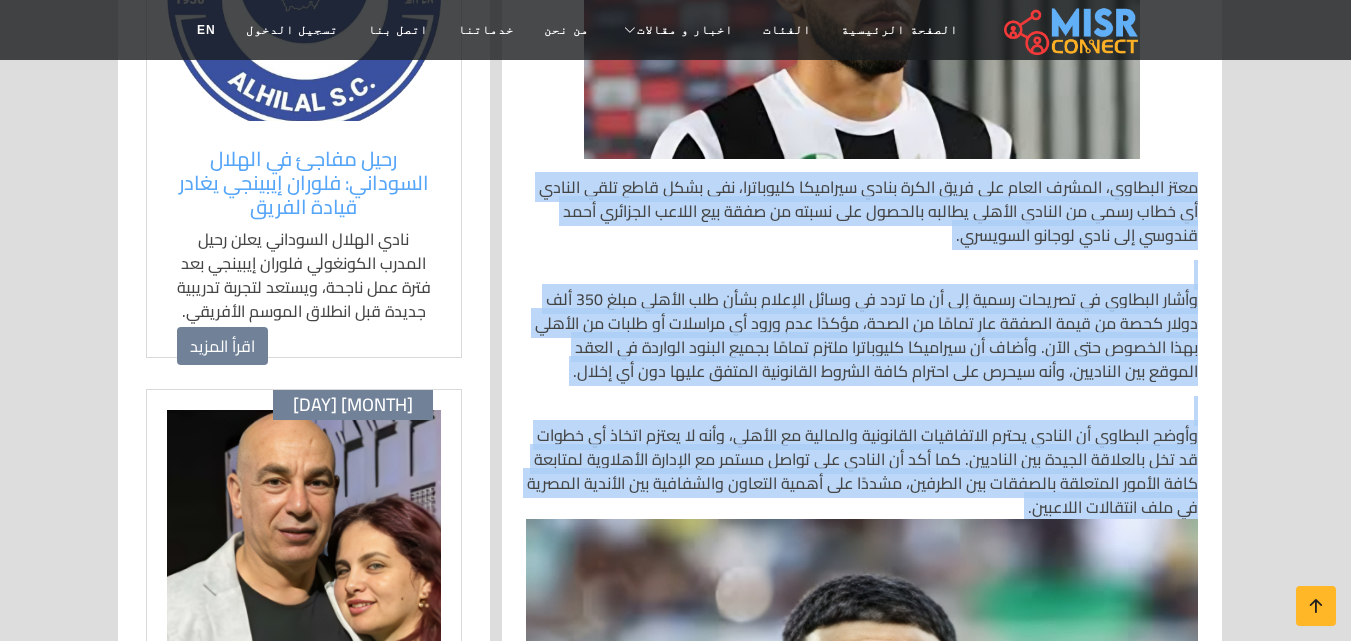 click on "وأشار البطاوي في تصريحات رسمية إلى أن ما تردد في وسائل الإعلام بشأن طلب الأهلي مبلغ 350 ألف دولار كحصة من قيمة الصفقة عارٍ تمامًا من الصحة، مؤكدًا عدم ورود أي مراسلات أو طلبات من الأهلي بهذا الخصوص حتى الآن. وأضاف أن سيراميكا كليوباترا ملتزم تمامًا بجميع البنود الواردة في العقد الموقع بين الناديين، وأنه سيحرص على احترام كافة الشروط القانونية المتفق عليها دون أي إخلال." at bounding box center [862, 335] 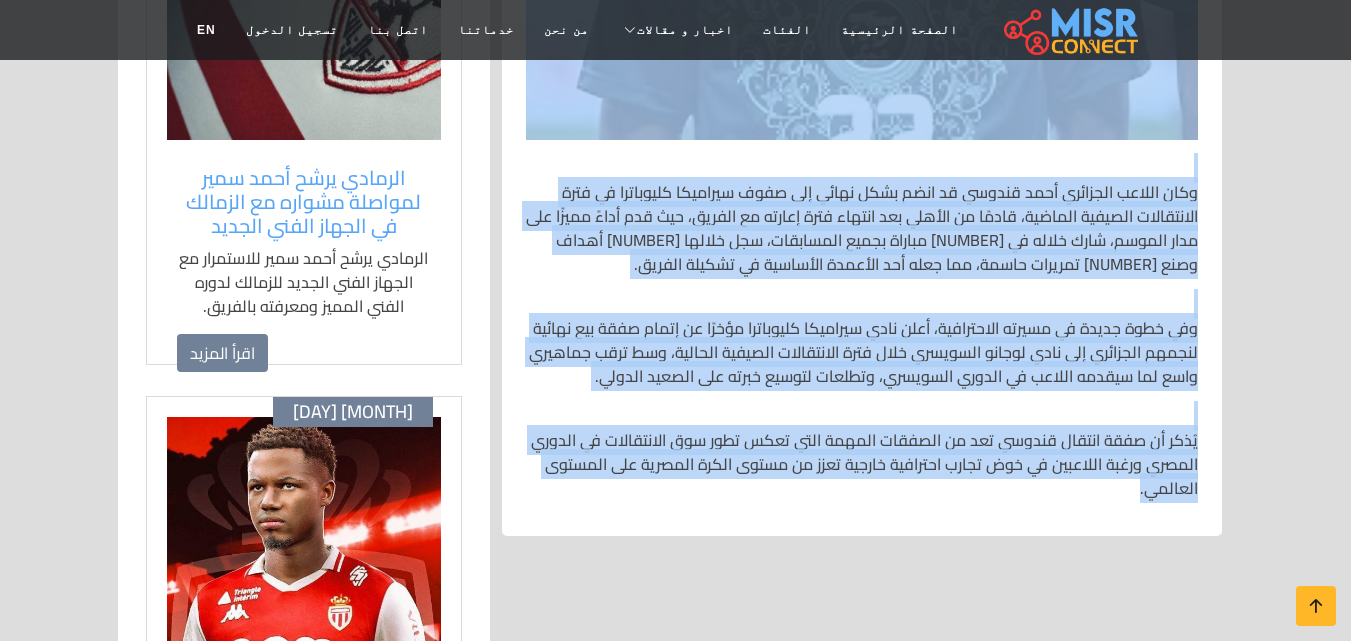 scroll, scrollTop: 1673, scrollLeft: 0, axis: vertical 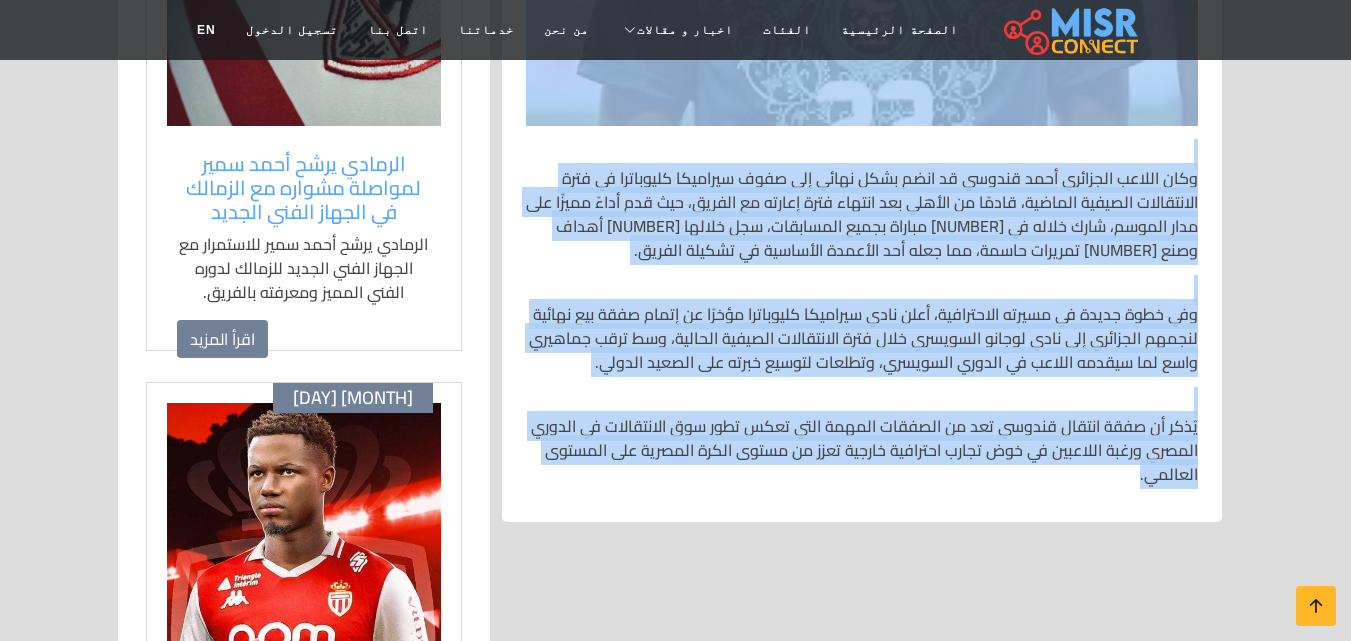 drag, startPoint x: 1204, startPoint y: 184, endPoint x: 1009, endPoint y: 468, distance: 344.5011 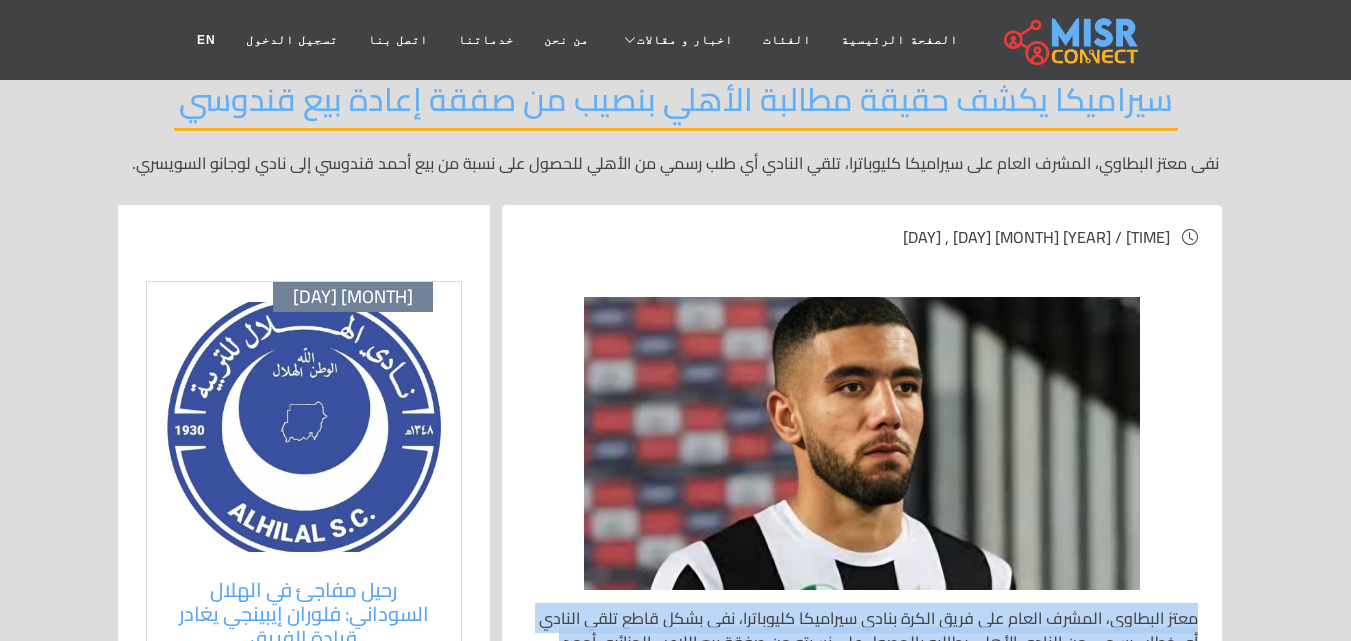 scroll, scrollTop: 0, scrollLeft: 0, axis: both 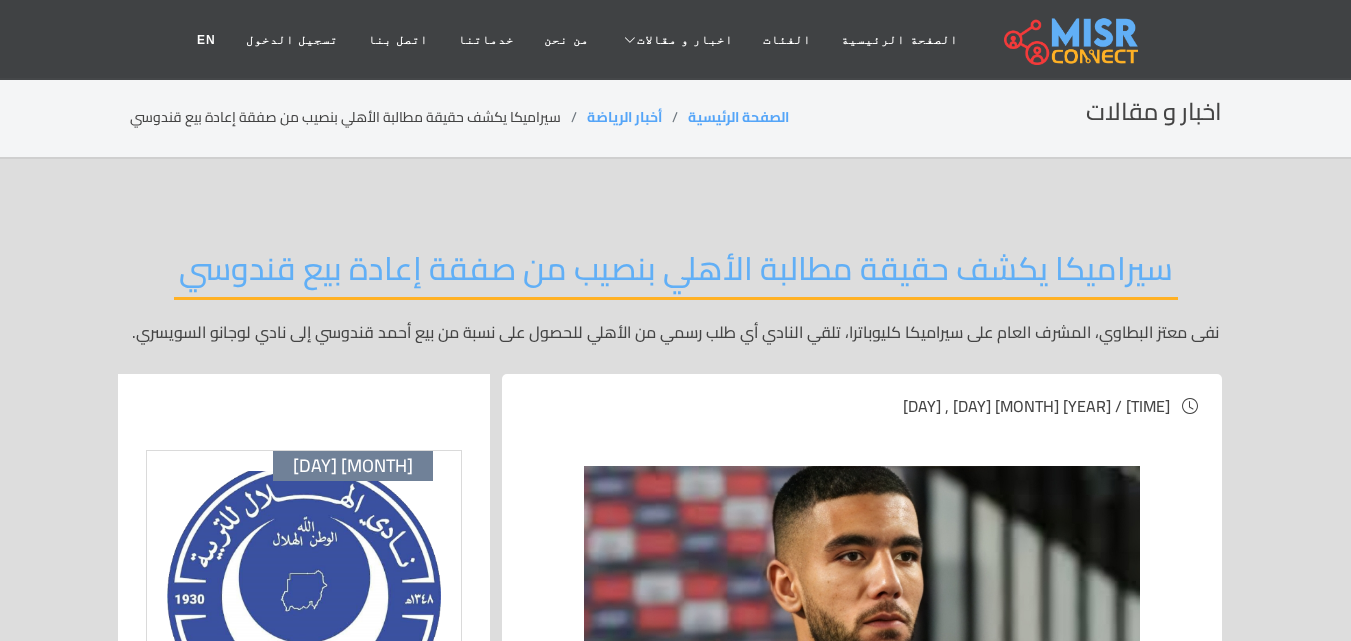 click on "سيراميكا يكشف حقيقة مطالبة الأهلي بنصيب من صفقة إعادة بيع قندوسي" at bounding box center [676, 274] 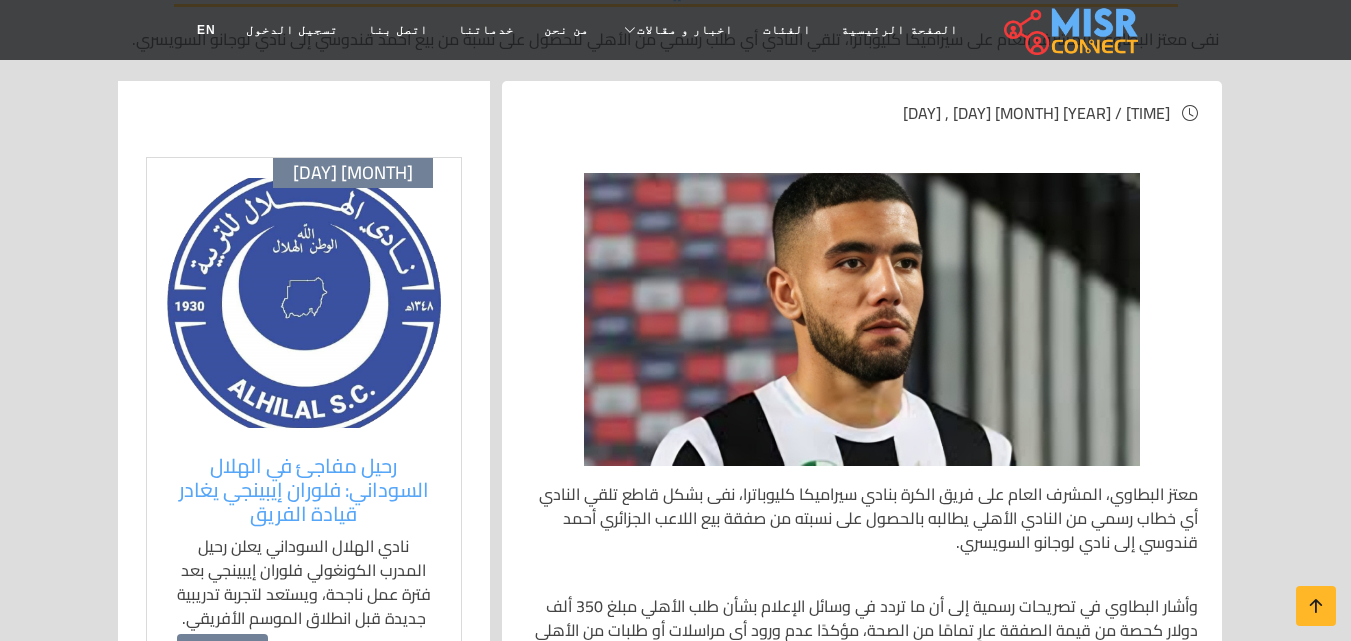 scroll, scrollTop: 300, scrollLeft: 0, axis: vertical 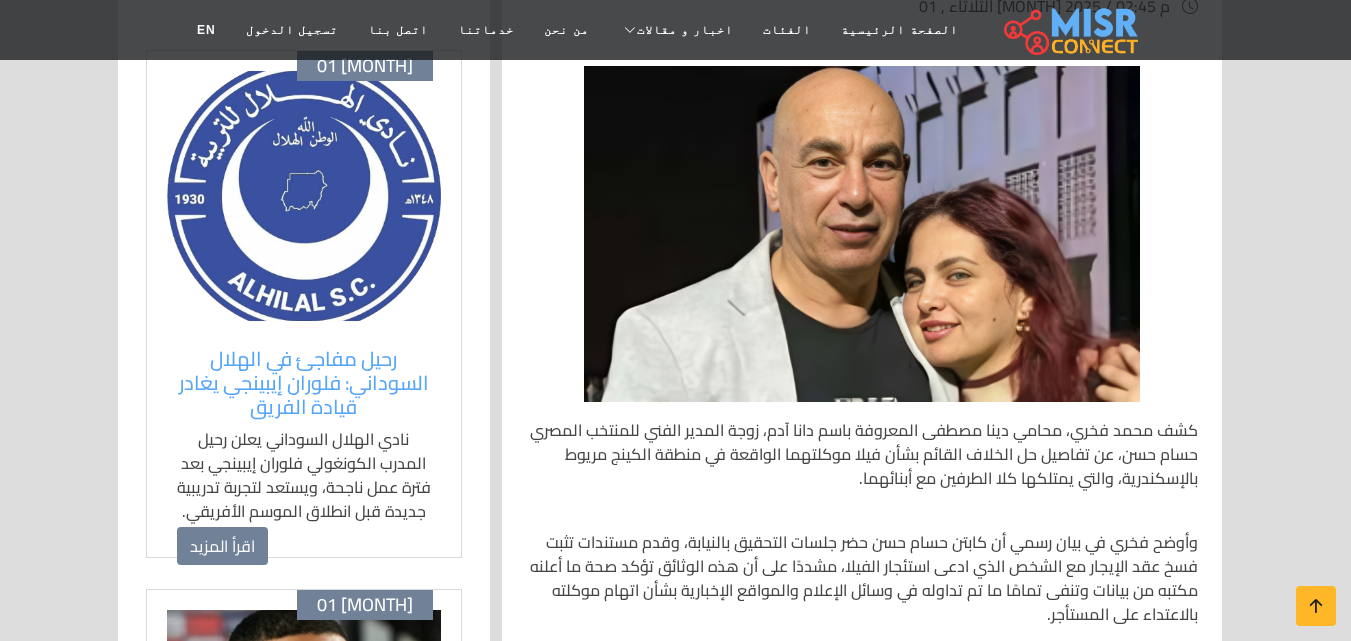 click on "كشف محمد فخري، محامي دينا مصطفى المعروفة باسم دانا آدم، زوجة المدير الفني للمنتخب المصري حسام حسن، عن تفاصيل حل الخلاف القائم بشأن فيلا موكلتهما الواقعة في منطقة الكينج مريوط بالإسكندرية، والتي يمتلكها كلا الطرفين مع أبنائهما." at bounding box center (862, 454) 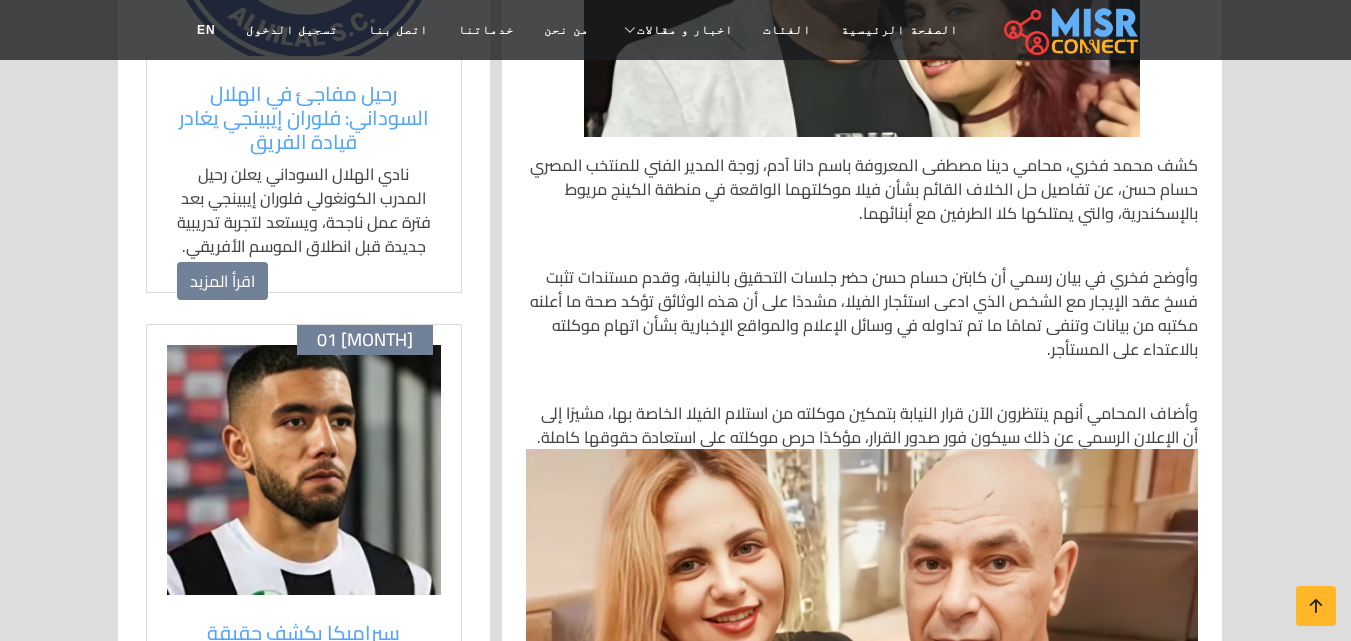 scroll, scrollTop: 700, scrollLeft: 0, axis: vertical 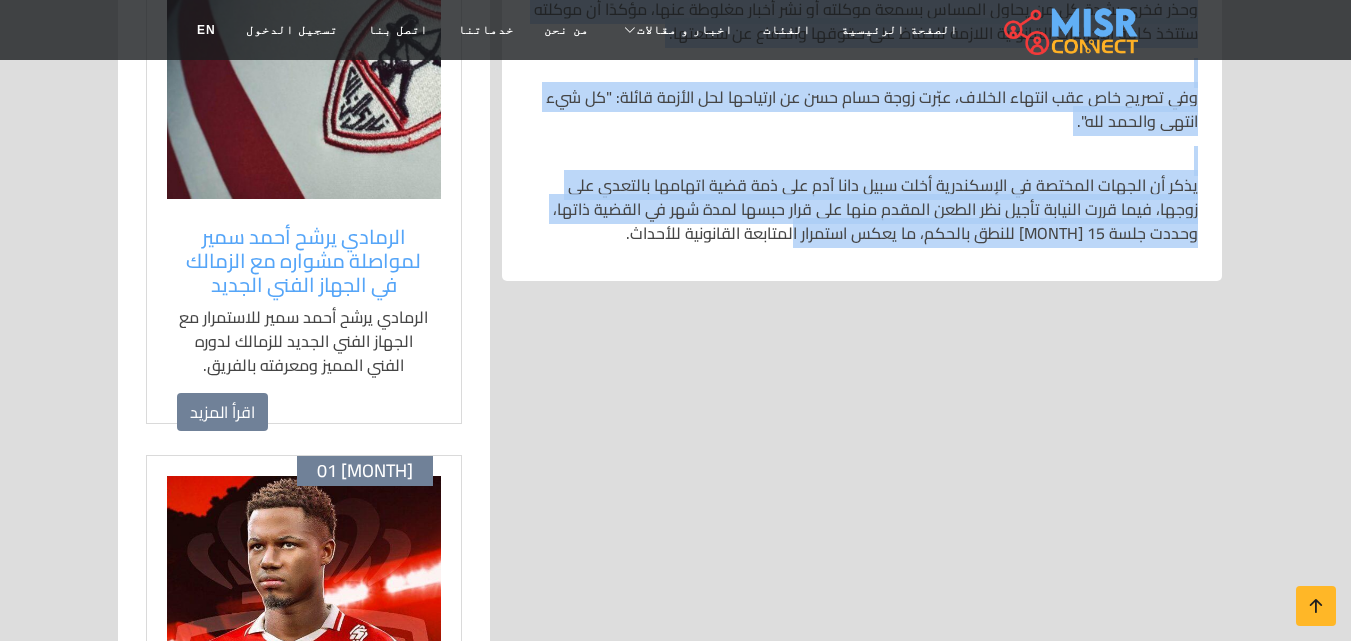 drag, startPoint x: 1212, startPoint y: 118, endPoint x: 864, endPoint y: 470, distance: 494.98282 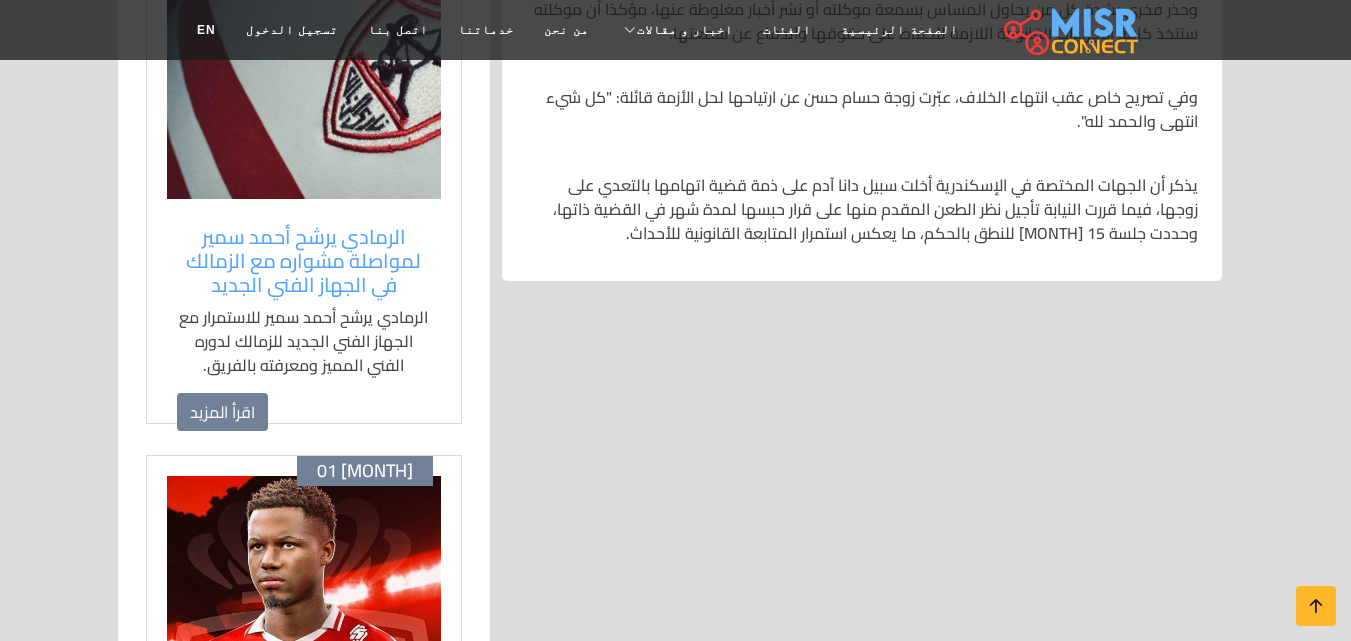 click on "الثلاثاء , 01 يوليو 2025 / 02:45 م
تاريخ التحديث:    2025-07-01 14:45:32
كشف محمد فخري، محامي دينا مصطفى المعروفة باسم دانا آدم، زوجة المدير الفني للمنتخب المصري حسام حسن، عن تفاصيل حل الخلاف القائم بشأن فيلا موكلتهما الواقعة في منطقة الكينج مريوط بالإسكندرية، والتي يمتلكها كلا الطرفين مع أبنائهما.
وفي تصريح خاص عقب انتهاء الخلاف، عبّرت زوجة حسام حسن عن ارتياحها لحل الأزمة قائلة: "كل شيء انتهى والحمد لله"." at bounding box center [862, -126] 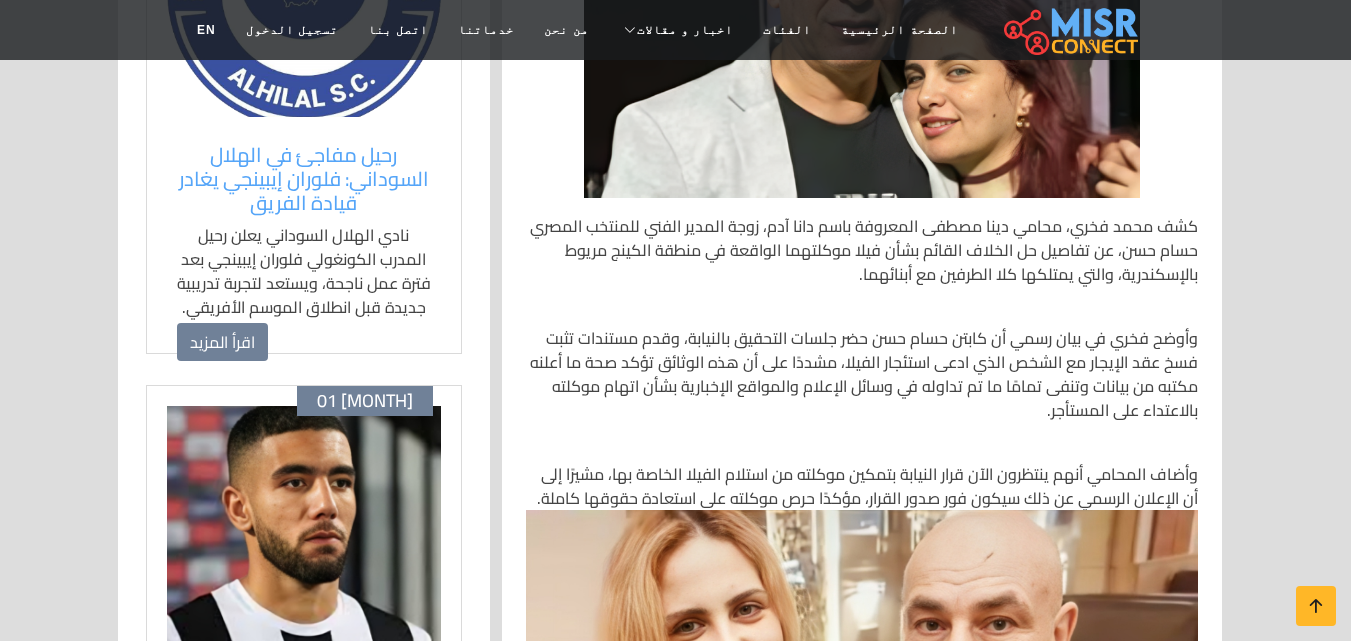 scroll, scrollTop: 600, scrollLeft: 0, axis: vertical 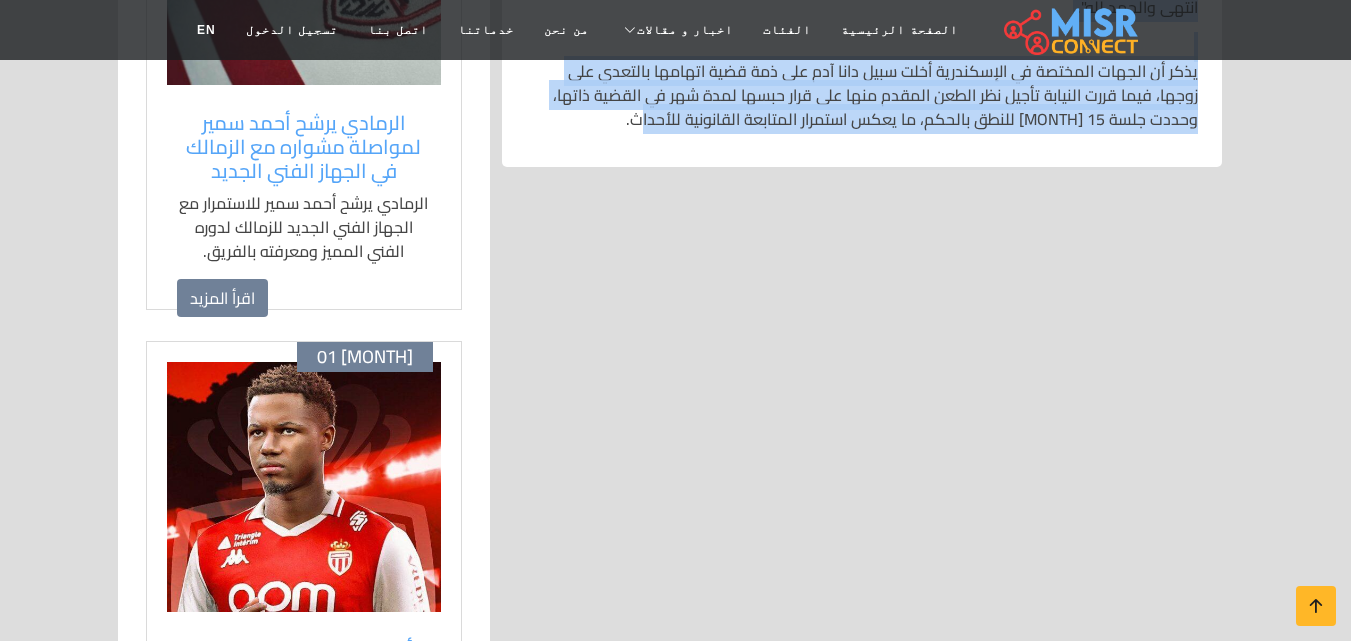drag, startPoint x: 1208, startPoint y: 220, endPoint x: 675, endPoint y: 120, distance: 542.29974 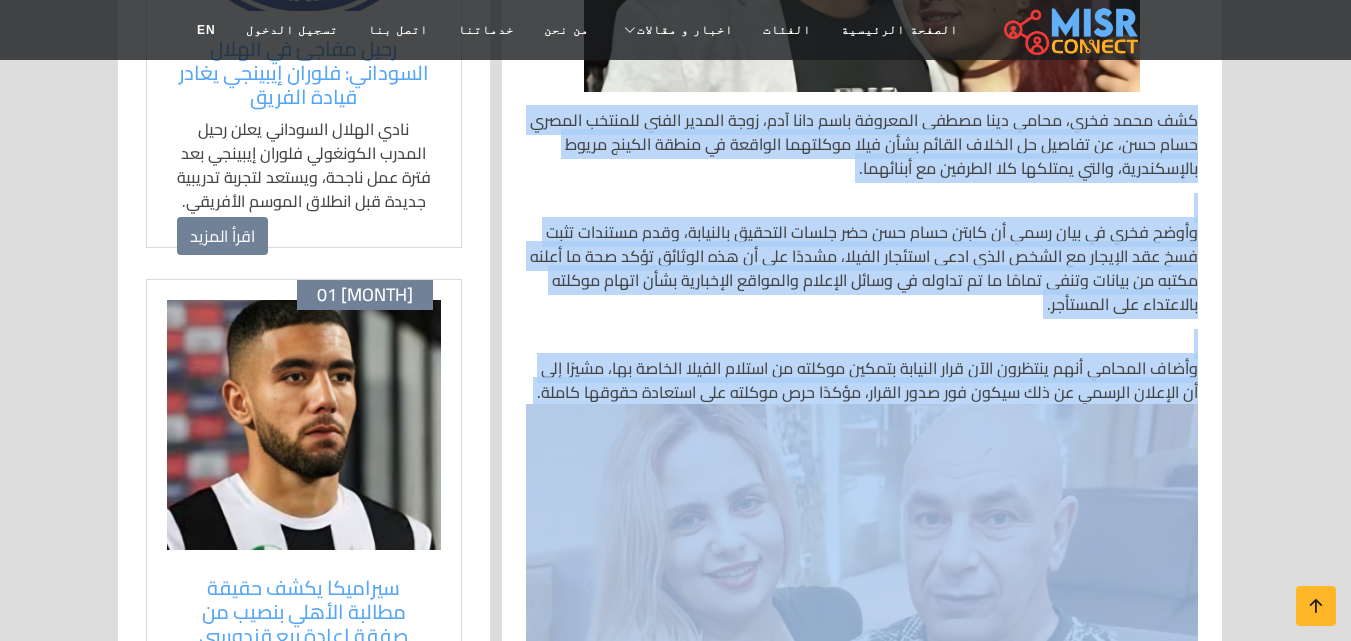 scroll, scrollTop: 614, scrollLeft: 0, axis: vertical 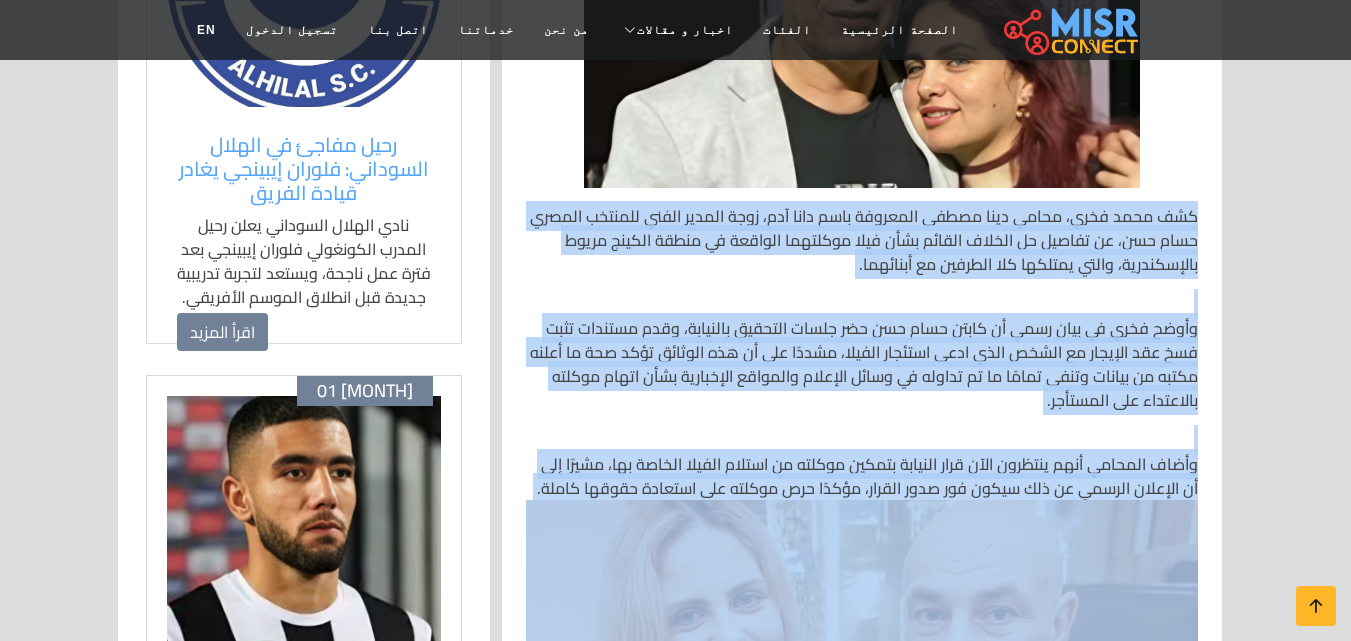 copy on "كشف محمد فخري، محامي دينا مصطفى المعروفة باسم دانا آدم، زوجة المدير الفني للمنتخب المصري حسام حسن، عن تفاصيل حل الخلاف القائم بشأن فيلا موكلتهما الواقعة في منطقة الكينج مريوط بالإسكندرية، والتي يمتلكها كلا الطرفين مع أبنائهما.
وأوضح فخري في بيان رسمي أن كابتن حسام حسن حضر جلسات التحقيق بالنيابة، وقدم مستندات تثبت فسخ عقد الإيجار مع الشخص الذي ادعى استئجار الفيلا، مشددًا على أن هذه الوثائق تؤكد صحة ما أعلنه مكتبه من بيانات وتنفى تمامًا ما تم تداوله في وسائل الإعلام والمواقع الإخبارية بشأن اتهام موكلته بالاعتداء على المستأجر.
وأضاف المحامي أنهم ينتظرون الآن قرار النيابة بتمكين موكلته من استلام الفيلا الخاصة بها، مشيرًا إلى أن الإعلان الرسمي عن ذلك سيكون فور صدور القرار، مؤكدًا حرص موكلته على استعادة حقوقها كاملة.
وحذر فخري بشدة كل من يحاول المساس بسمعة موكلته أو نشر أخبار مغلوطة عنها، مؤكدًا أن موكلته ستتخذ كافة الإجراءات القانونية اللازمة للحفاظ على حقوقها والدفاع عن سمعتها.
وفي تصريح خاص عقب انتهاء الخلاف، عبّرت زوجة حسام حسن عن ارتياحها لحل الأزمة قائلة: "كل شيء انتهى والحمد لله".
يذكر أن الجهات..." 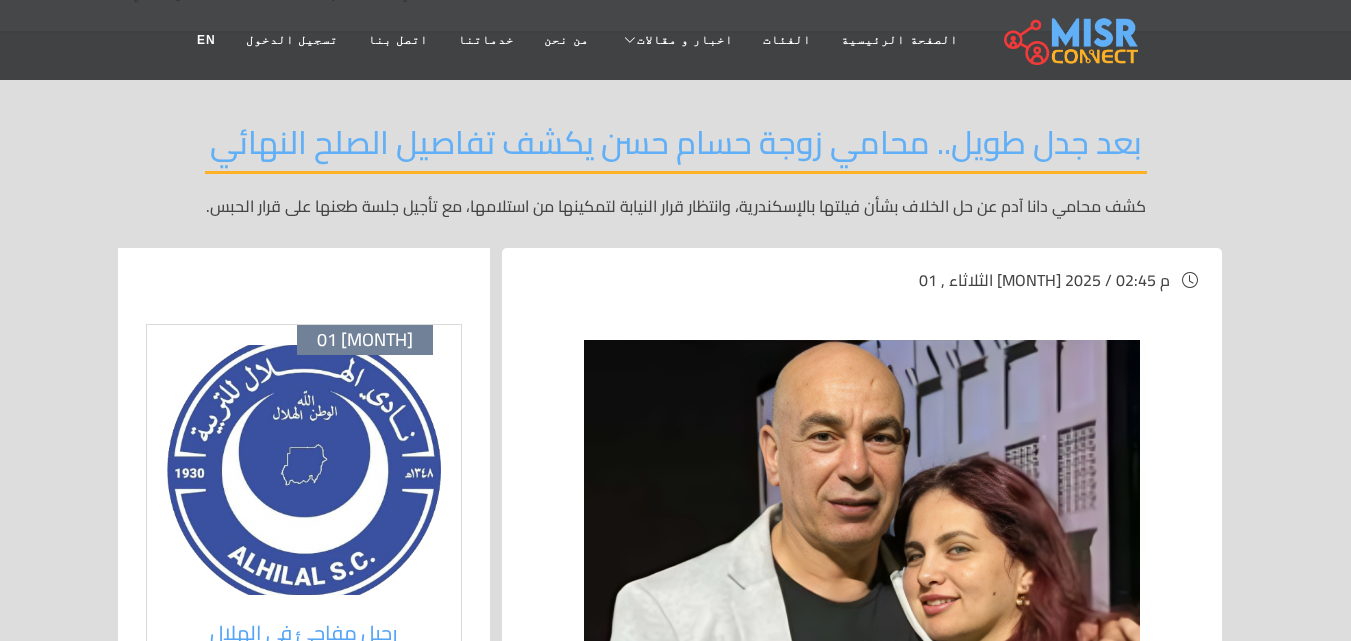 scroll, scrollTop: 14, scrollLeft: 0, axis: vertical 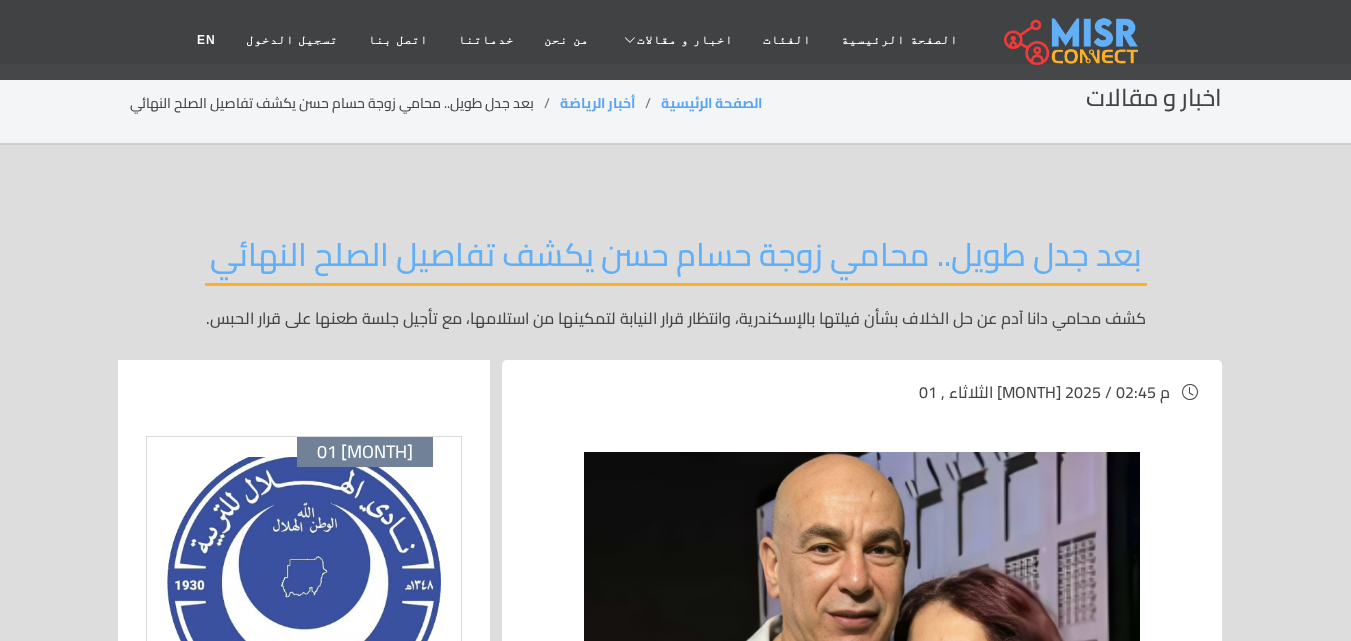 click on "بعد جدل طويل.. محامي زوجة حسام حسن يكشف تفاصيل الصلح النهائي" at bounding box center [676, 260] 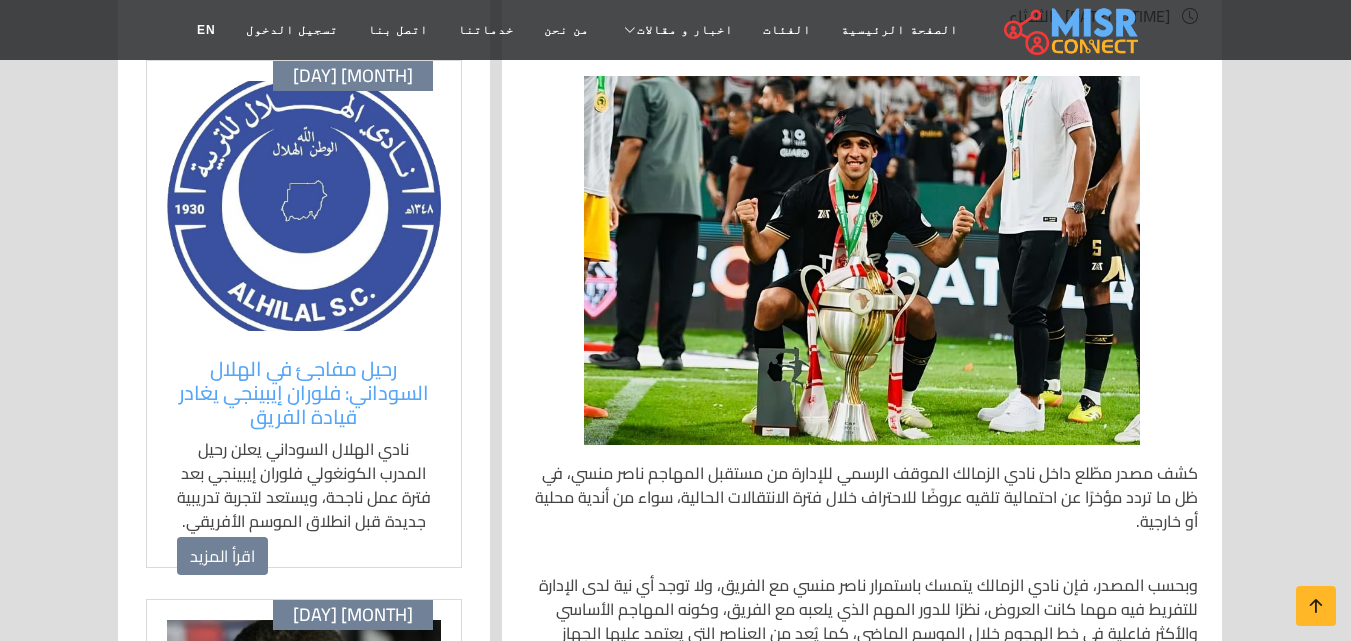 scroll, scrollTop: 200, scrollLeft: 0, axis: vertical 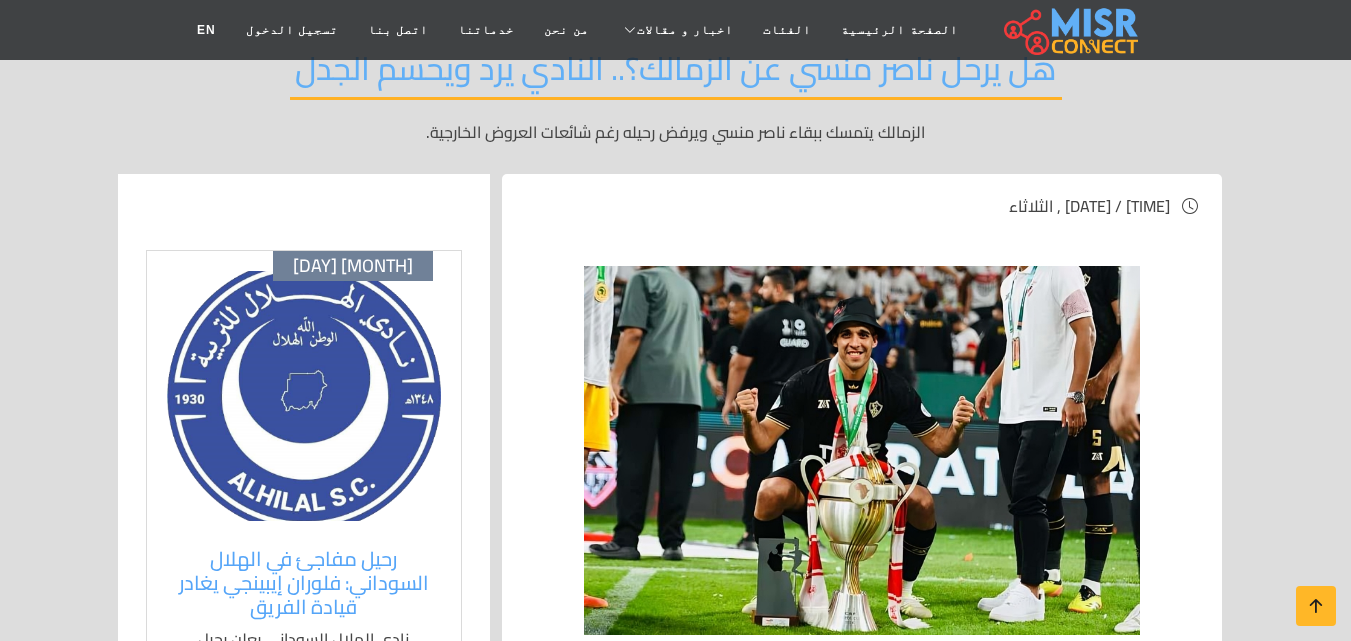 click on "هل يرحل ناصر منسي عن الزمالك؟.. النادي يرد ويحسم الجدل
الزمالك يتمسك ببقاء ناصر منسي ويرفض رحيله رغم شائعات العروض الخارجية.
الثلاثاء , 01 يوليو 2025 / 10:55 ص
تاريخ التحديث:    2025-07-01 10:55:41
كشف مصدر مطّلع داخل نادي الزمالك الموقف الرسمي للإدارة من مستقبل المهاجم ناصر منسي، في ظل ما تردد مؤخرًا عن احتمالية تلقيه عروضًا للاحتراف خلال فترة الانتقالات الحالية، سواء من أندية محلية أو خارجية." at bounding box center (675, 1214) 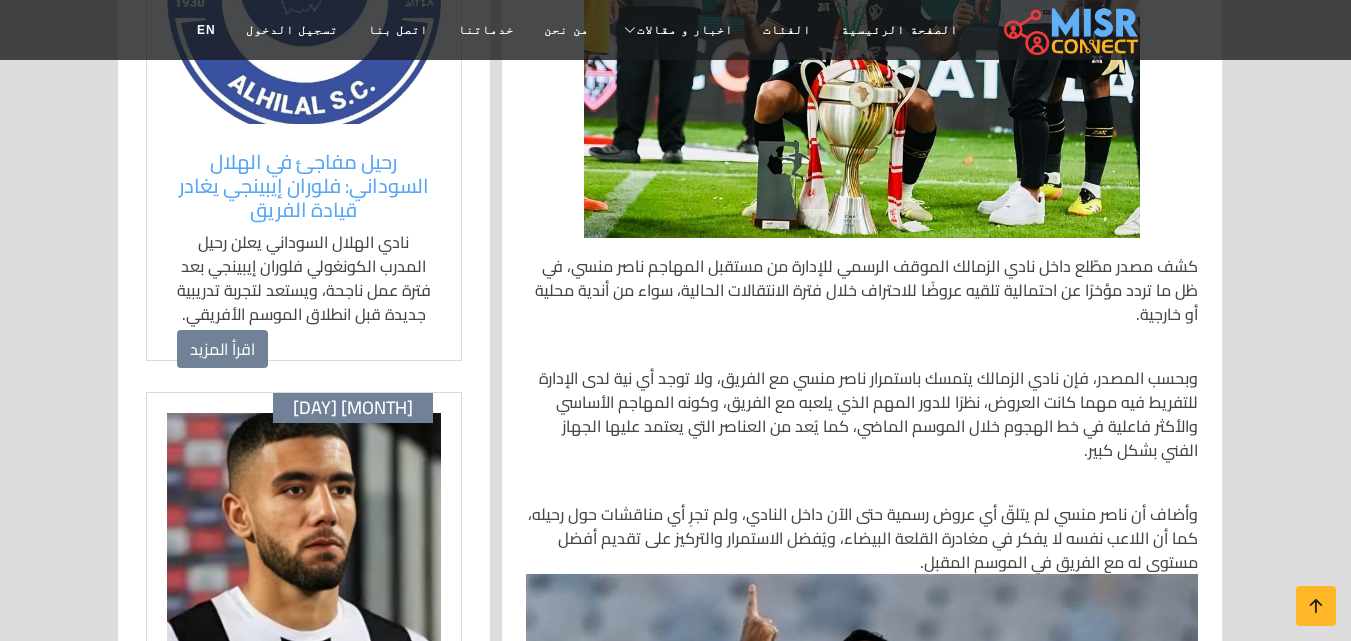 scroll, scrollTop: 600, scrollLeft: 0, axis: vertical 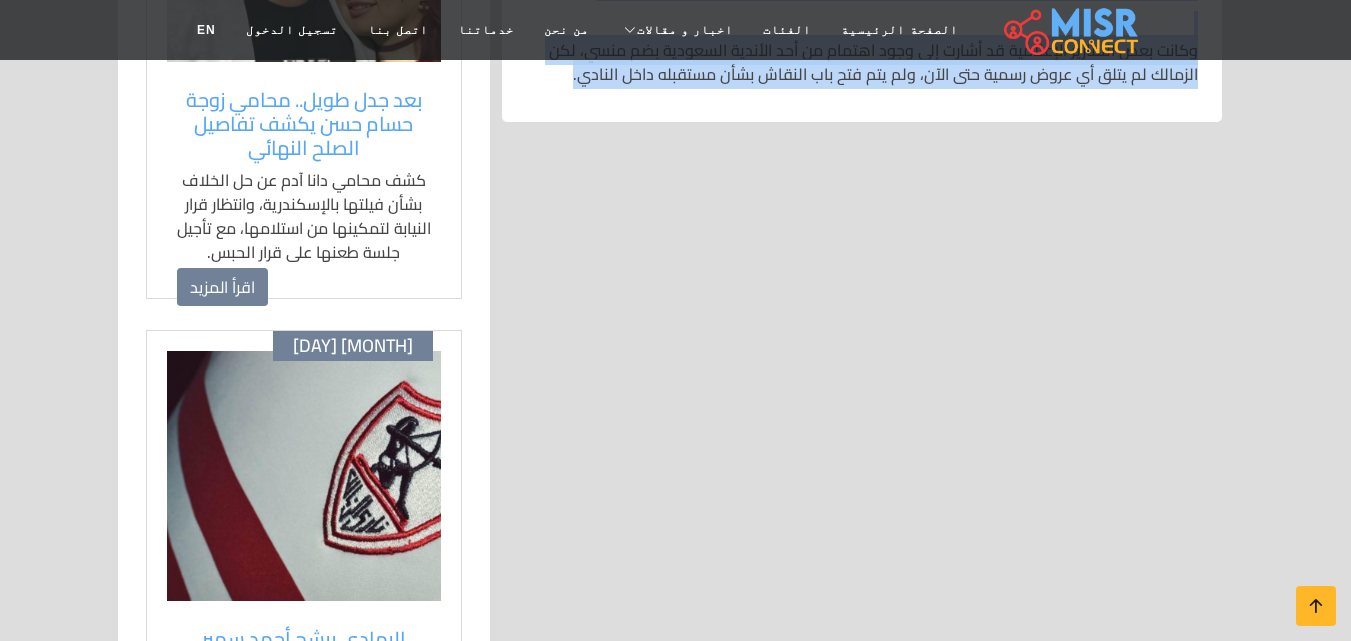 drag, startPoint x: 1195, startPoint y: 255, endPoint x: 532, endPoint y: 130, distance: 674.68066 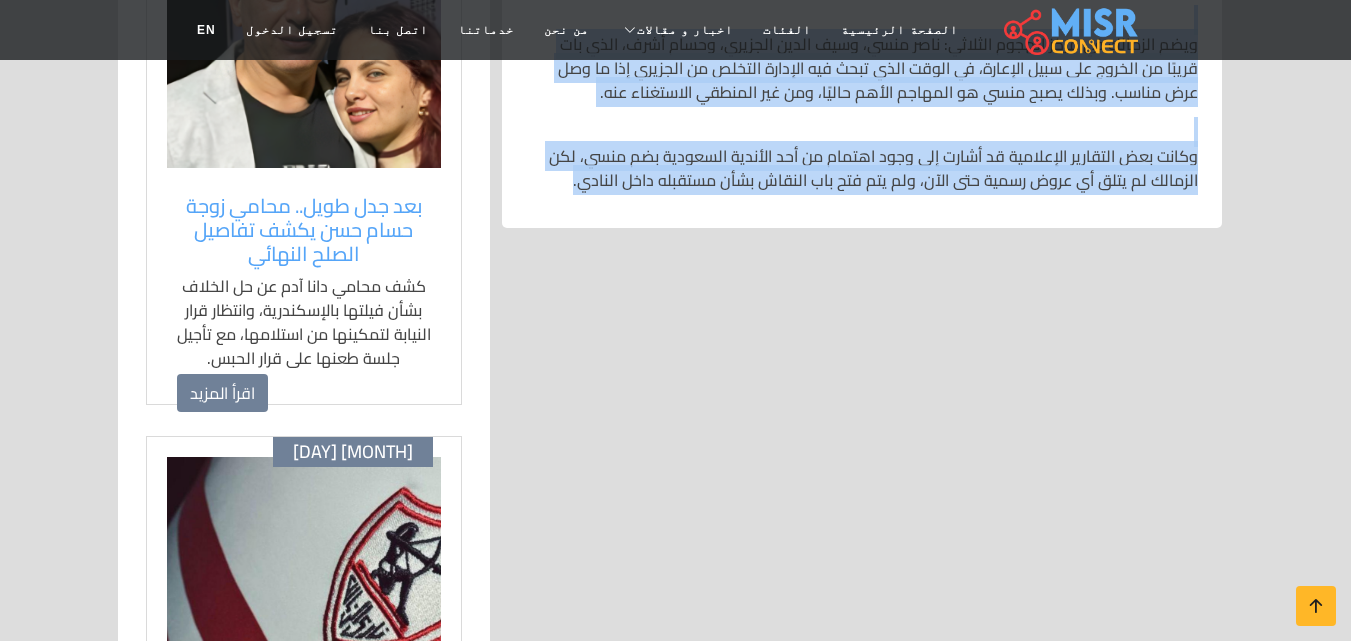 scroll, scrollTop: 1537, scrollLeft: 0, axis: vertical 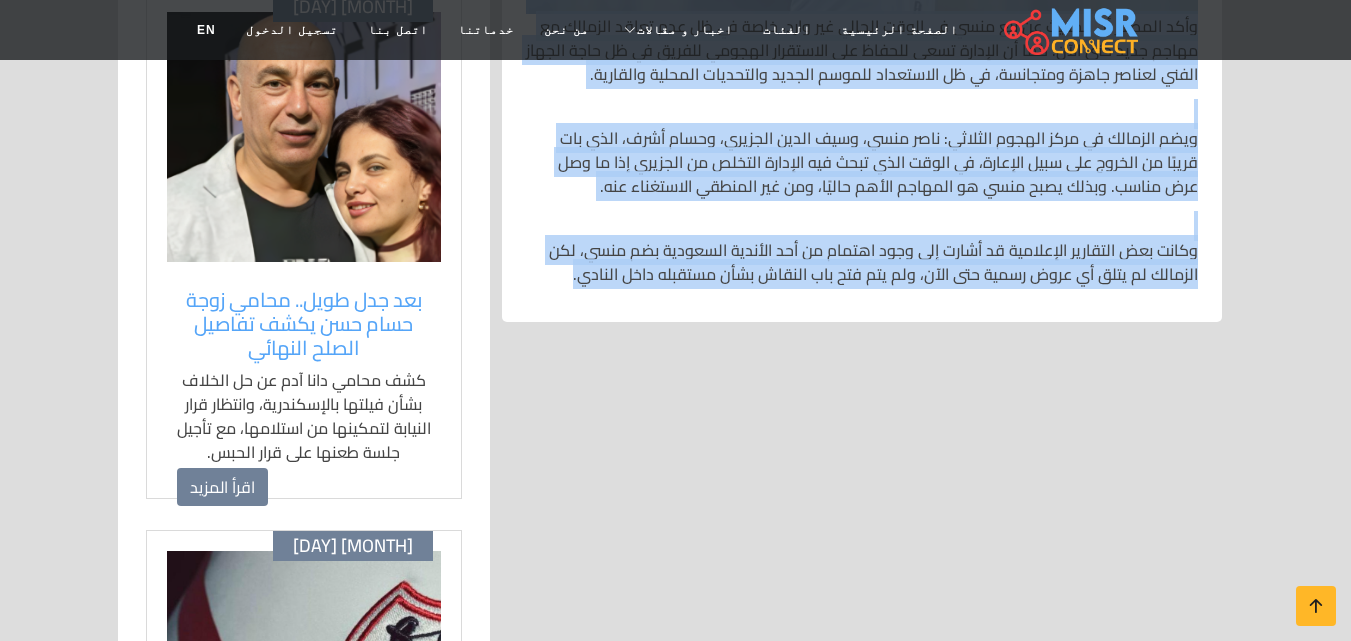 copy on "كشف مصدر مطّلع داخل نادي الزمالك الموقف الرسمي للإدارة من مستقبل المهاجم ناصر منسي، في ظل ما تردد مؤخرًا عن احتمالية تلقيه عروضًا للاحتراف خلال فترة الانتقالات الحالية، سواء من أندية محلية أو خارجية.
وبحسب المصدر، فإن نادي الزمالك يتمسك باستمرار ناصر منسي مع الفريق، ولا توجد أي نية لدى الإدارة للتفريط فيه مهما كانت العروض، نظرًا للدور المهم الذي يلعبه مع الفريق، وكونه المهاجم الأساسي والأكثر فاعلية في خط الهجوم خلال الموسم الماضي، كما يُعد من العناصر التي يعتمد عليها الجهاز الفني بشكل كبير.
وأضاف أن ناصر منسي لم يتلقّ أي عروض رسمية حتى الآن داخل النادي، ولم تجرِ أي مناقشات حول رحيله، كما أن اللاعب نفسه لا يفكر في مغادرة القلعة البيضاء، ويُفضل الاستمرار والتركيز على تقديم أفضل مستوى له مع الفريق في الموسم المقبل. وأكد المصدر أن الحديث عن بيع منسي في الوقت الحالي غير وارد، خاصة في ظل عدم تعاقد الزمالك مع مهاجم جديد حتى الآن. كما أن الإدارة تسعى للحفاظ على الاستقرار الهجومي للفريق في ظل حاجة الجهاز الفني لعناصر جاهزة ومتجانسة، في ظل الاستعداد للموسم الجديد والتحديات المحلية والقارية.
ويضم الزمالك في مرك..." 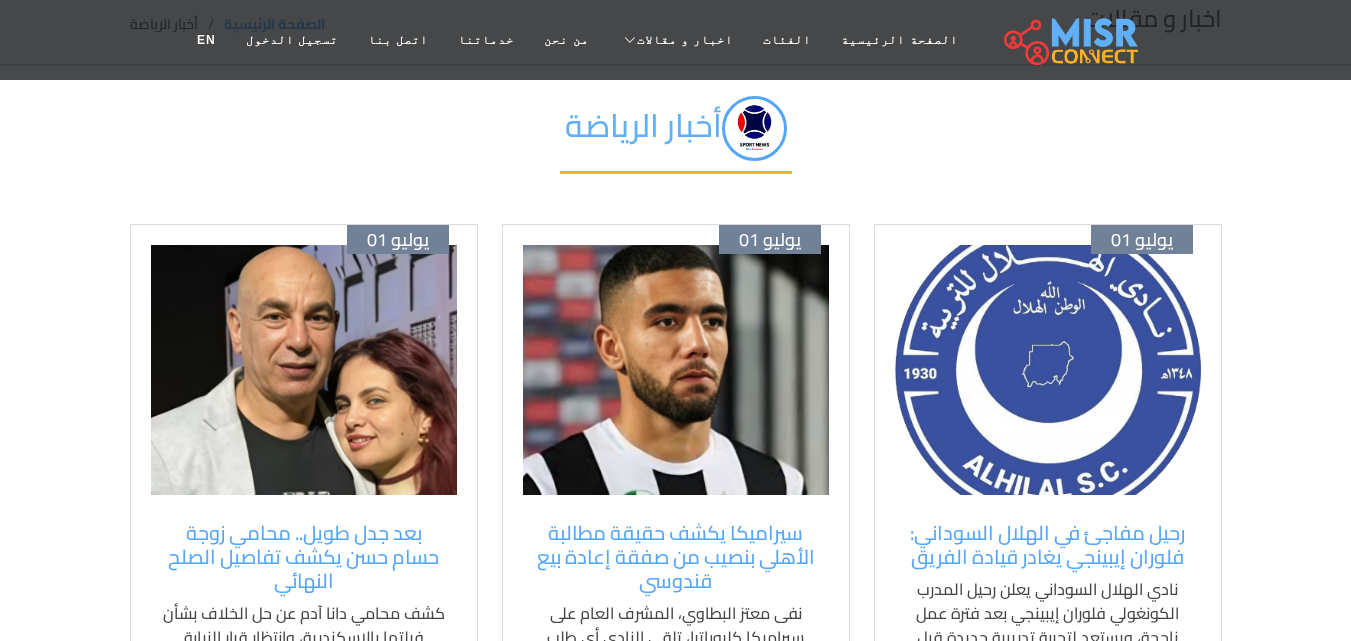 scroll, scrollTop: 0, scrollLeft: 0, axis: both 